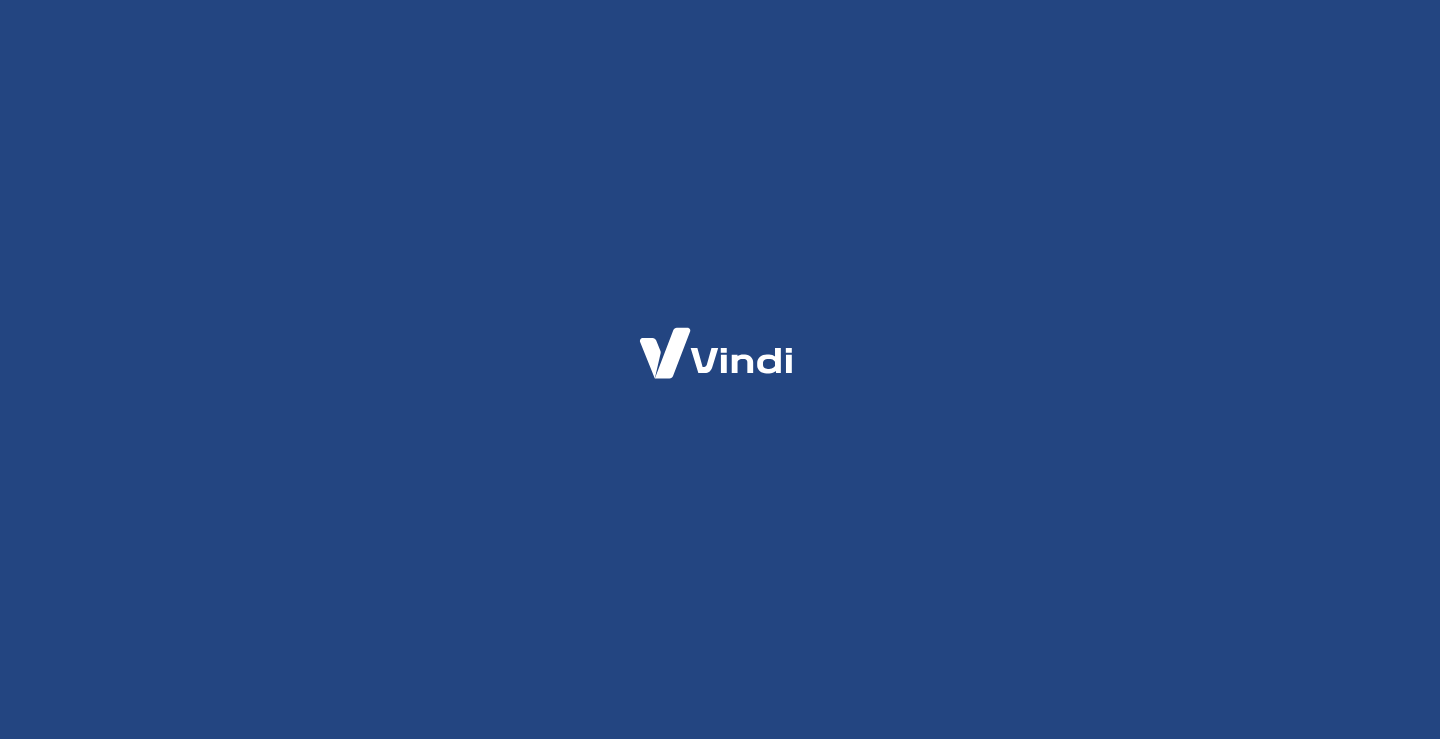 scroll, scrollTop: 0, scrollLeft: 0, axis: both 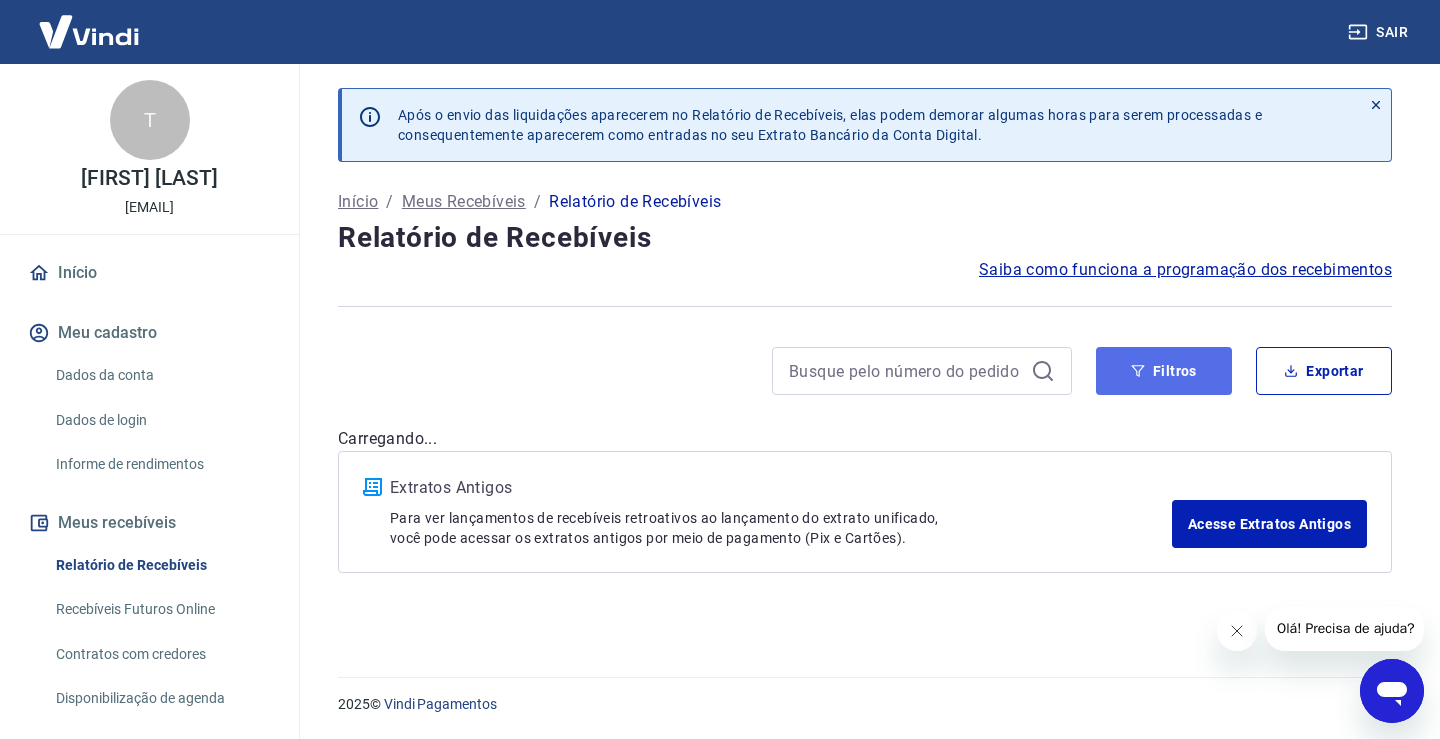 click on "Filtros" at bounding box center (1164, 371) 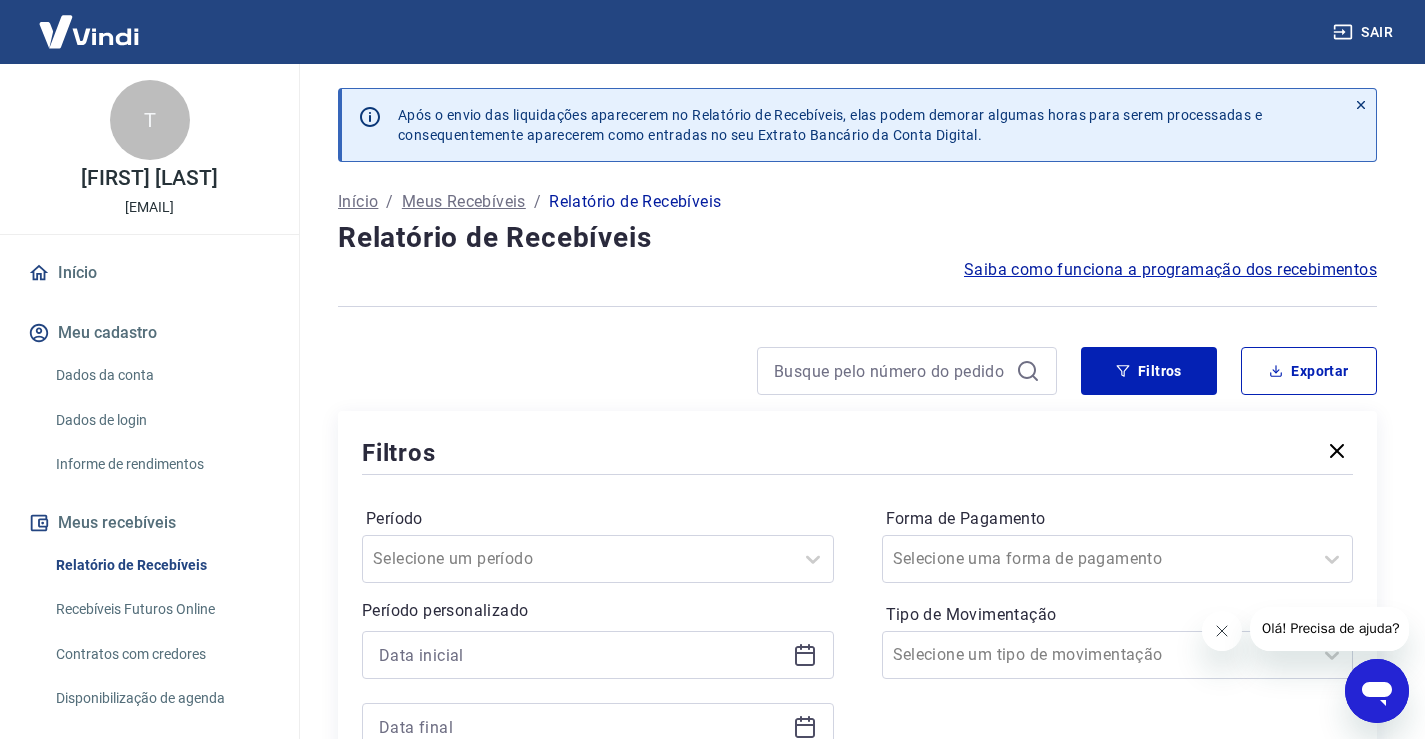 click at bounding box center [598, 655] 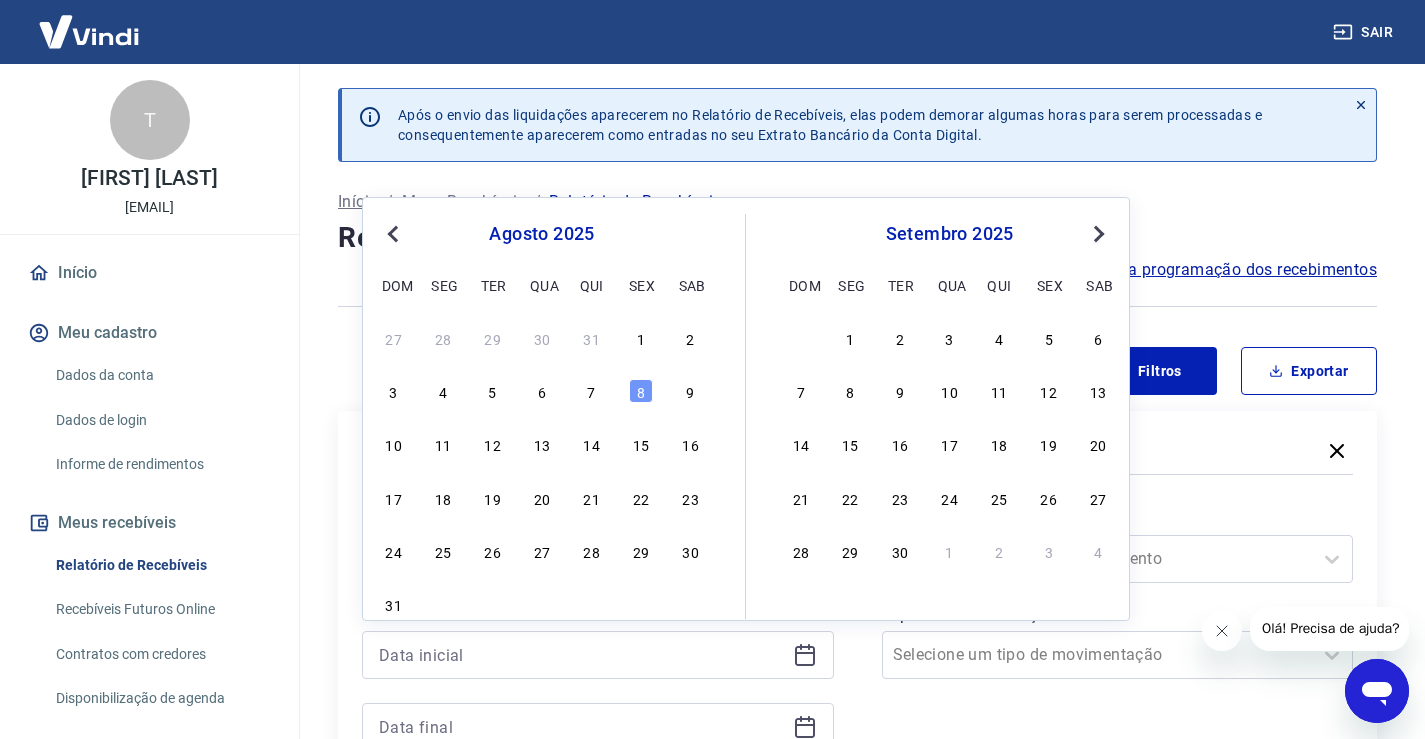 click on "3 4 5 6 7 8 9" at bounding box center (542, 391) 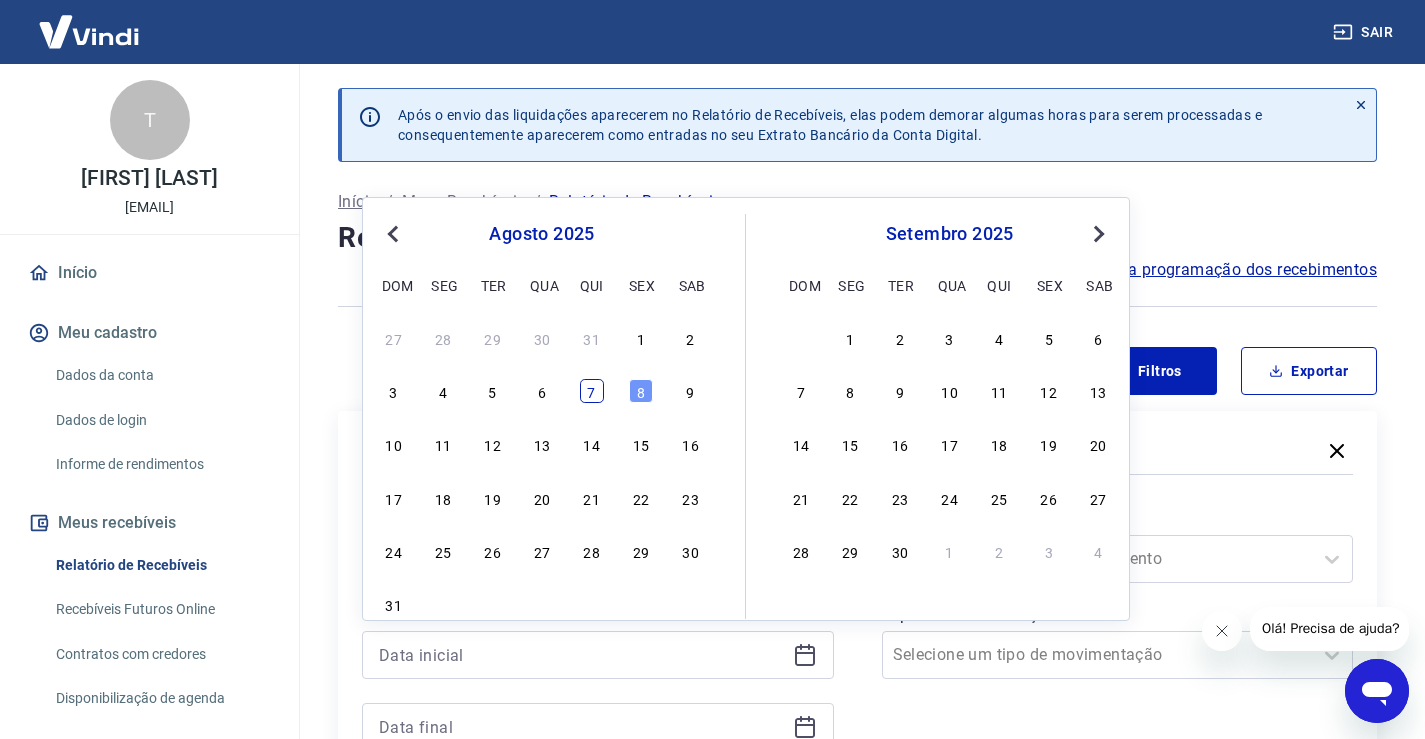 click on "7" at bounding box center (592, 391) 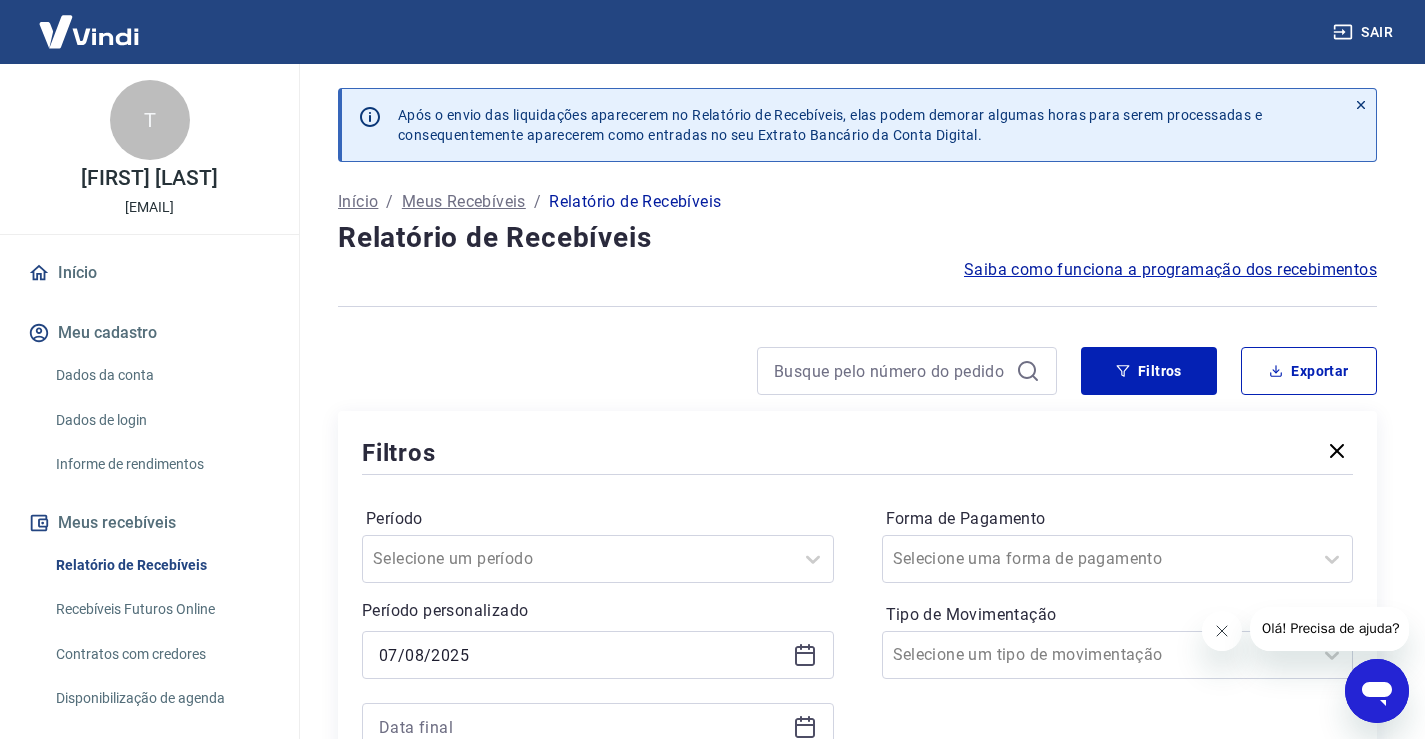type on "07/08/2025" 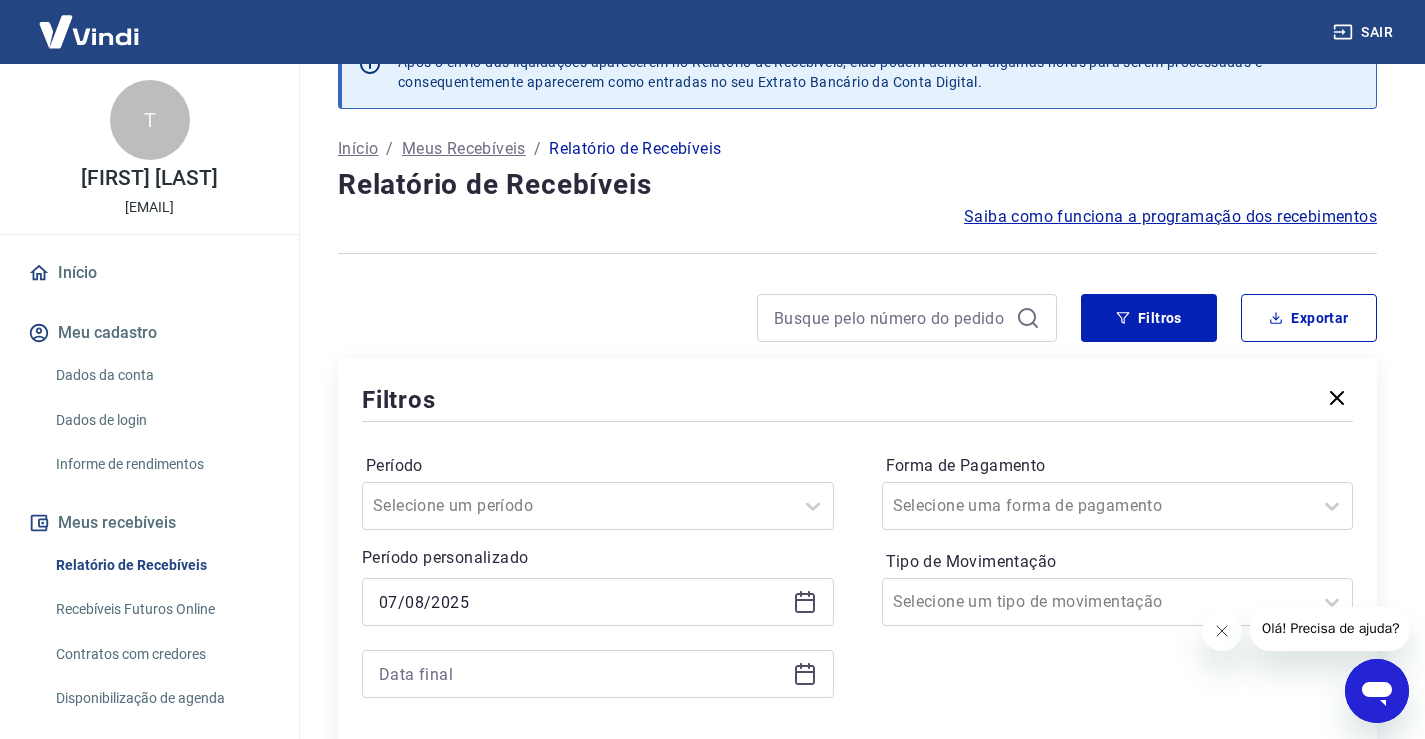 scroll, scrollTop: 100, scrollLeft: 0, axis: vertical 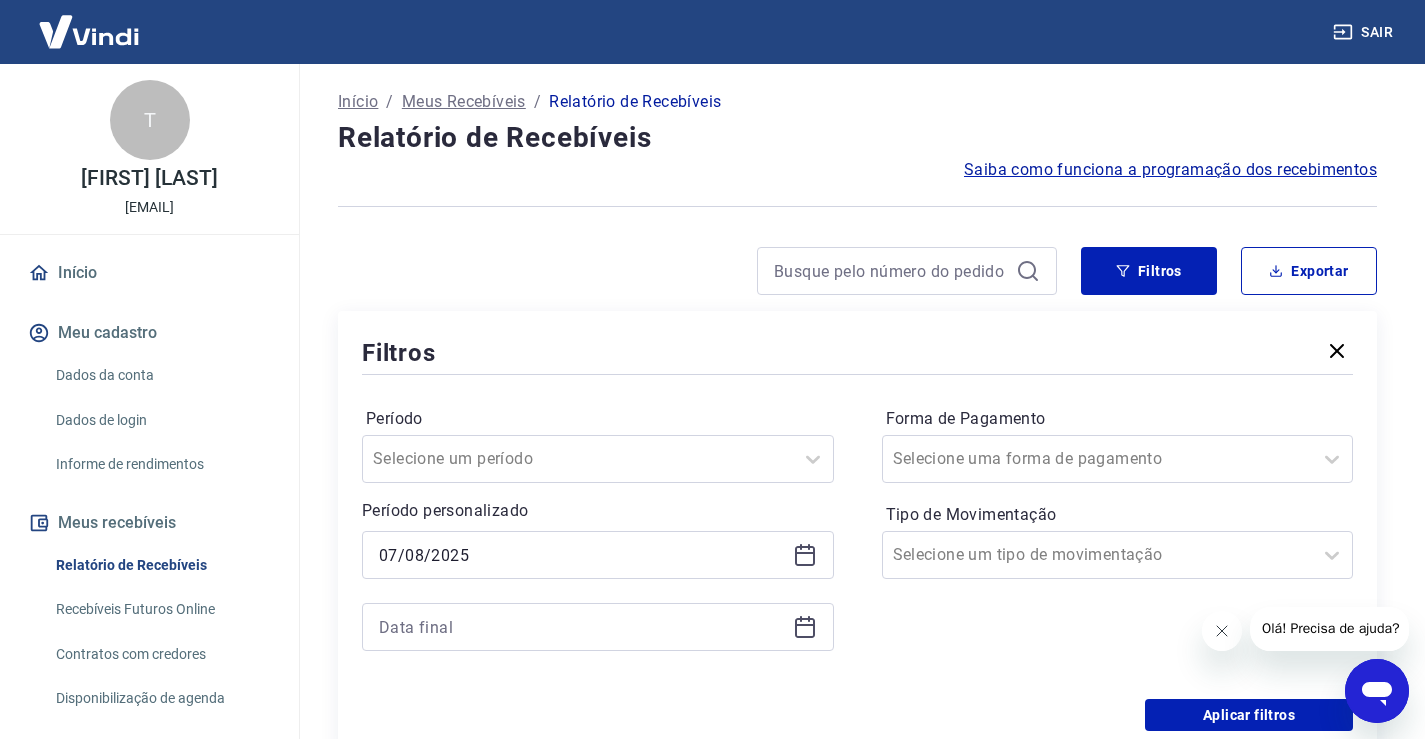 click 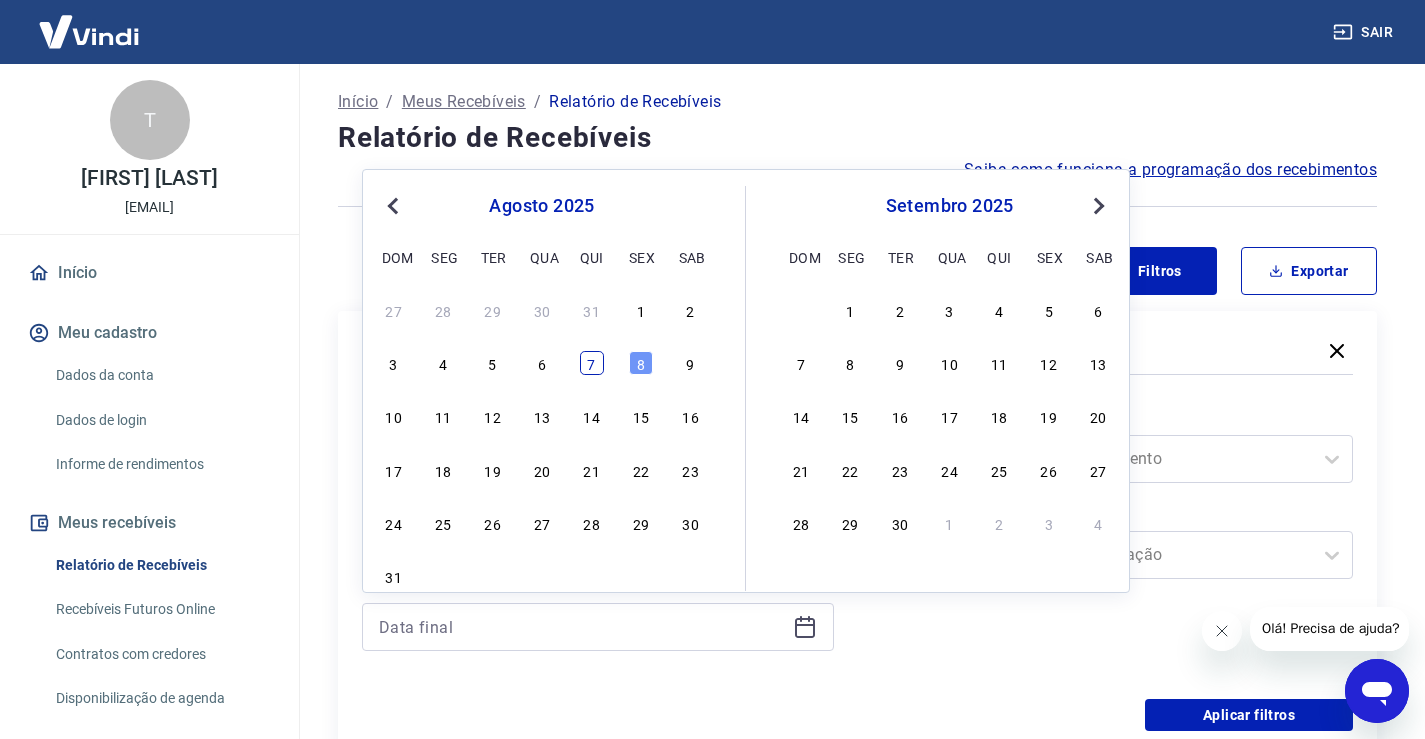 click on "7" at bounding box center (592, 363) 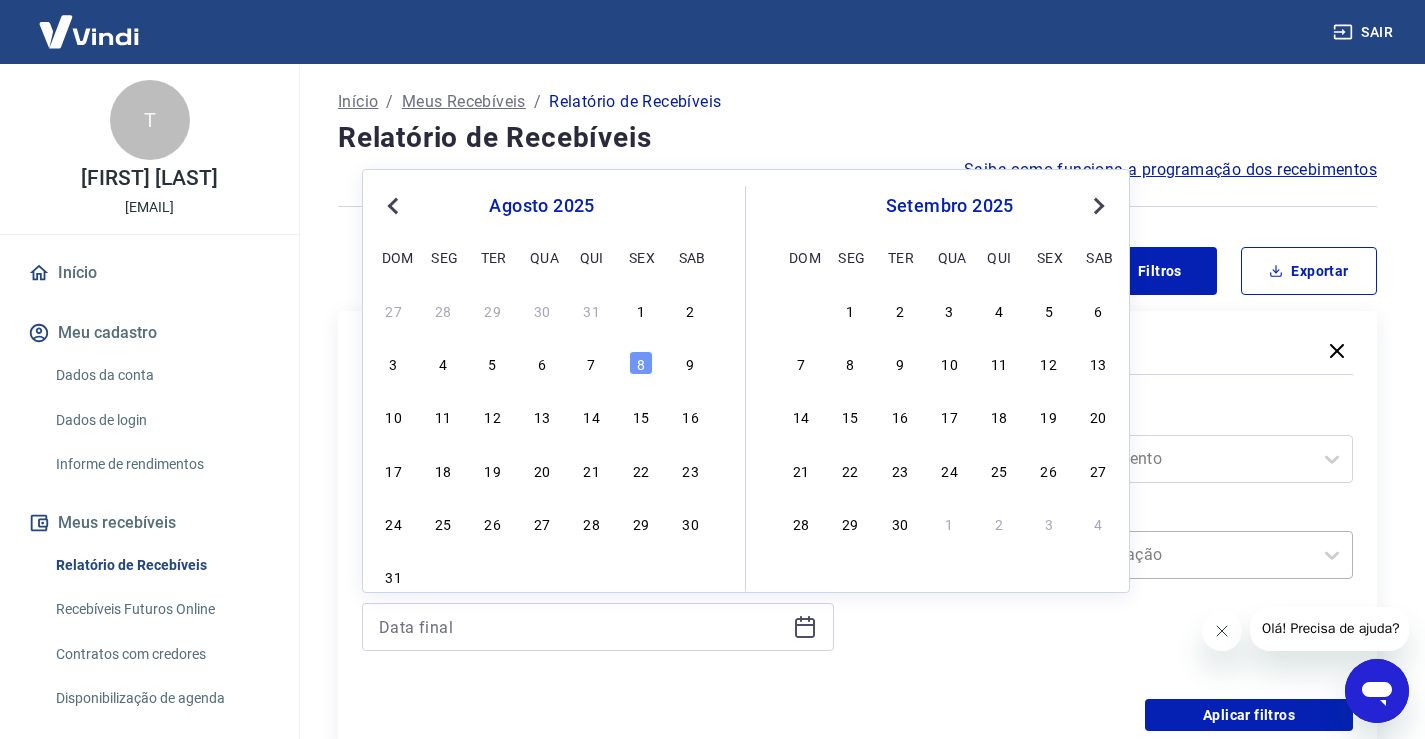 type on "07/08/2025" 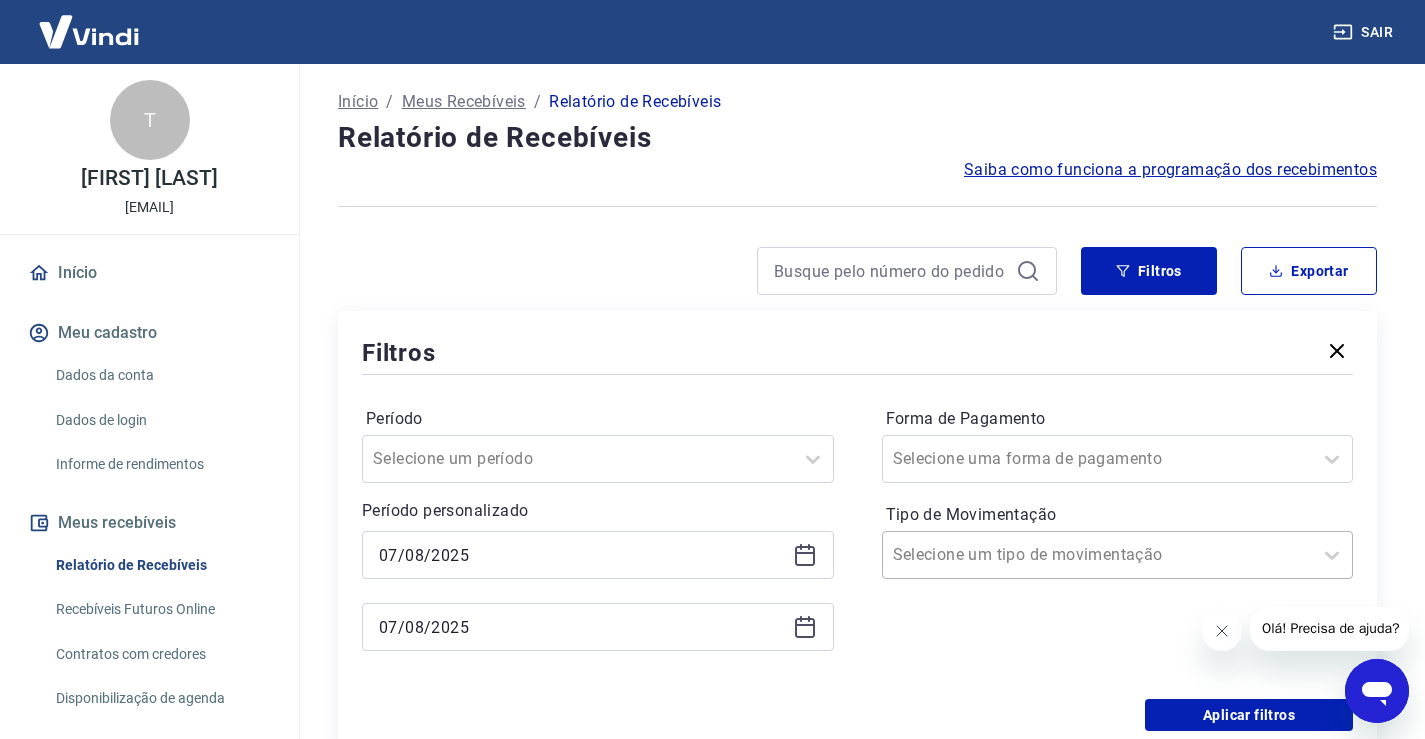 click at bounding box center [1098, 555] 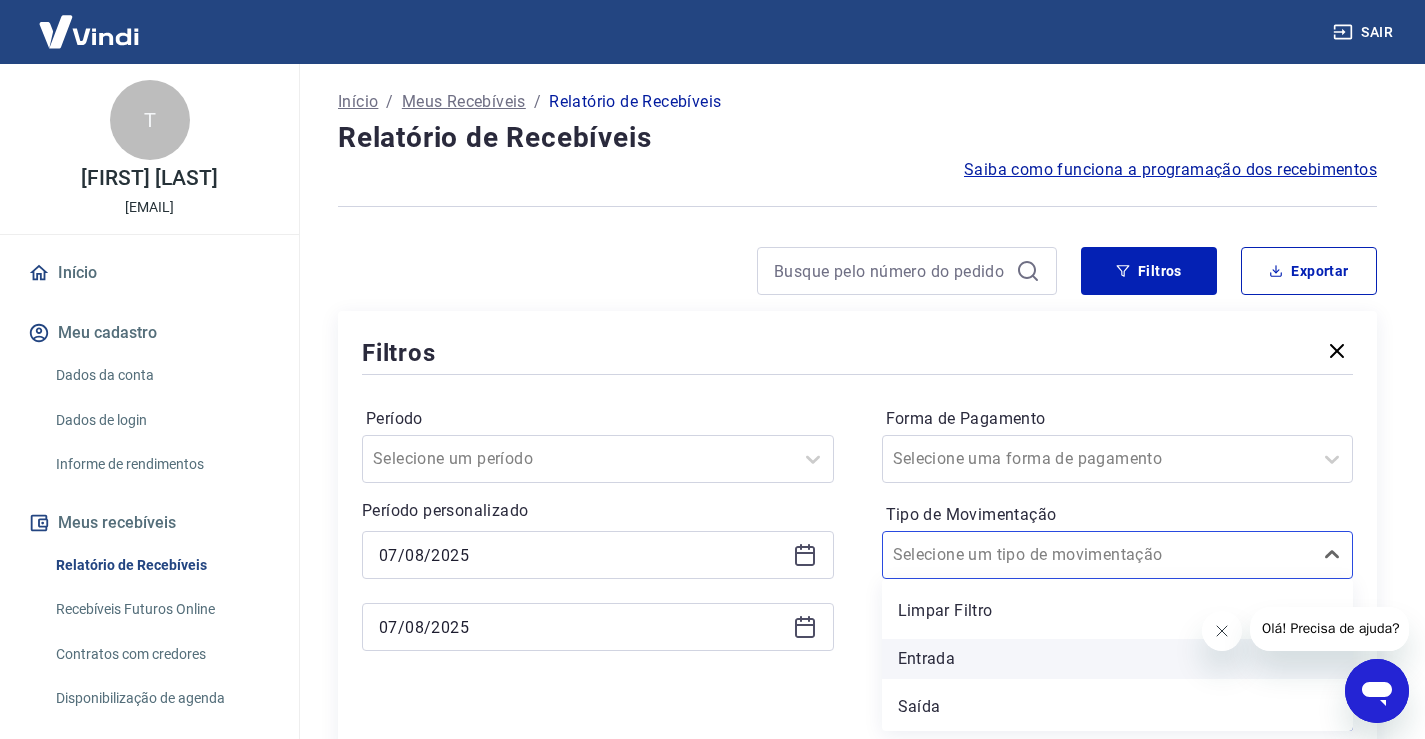 click on "Entrada" at bounding box center (1118, 659) 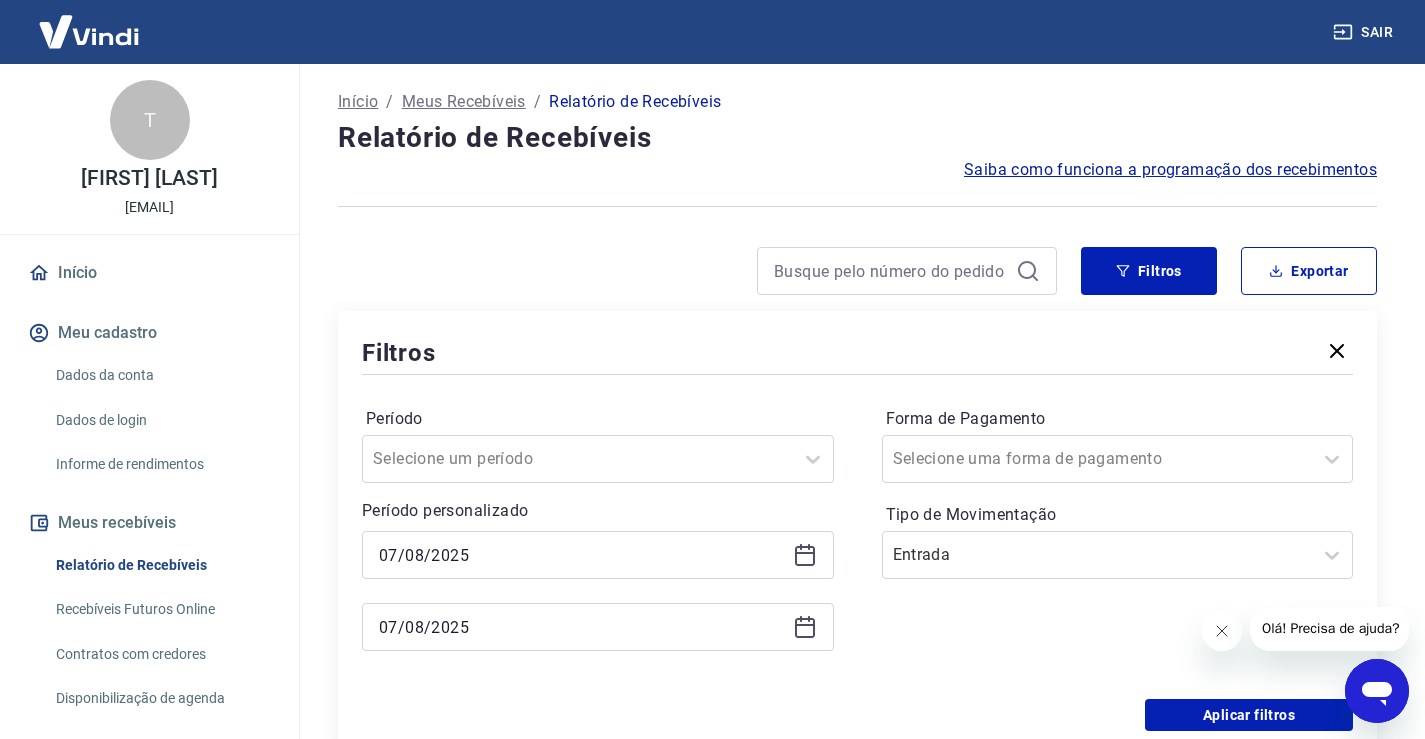 click 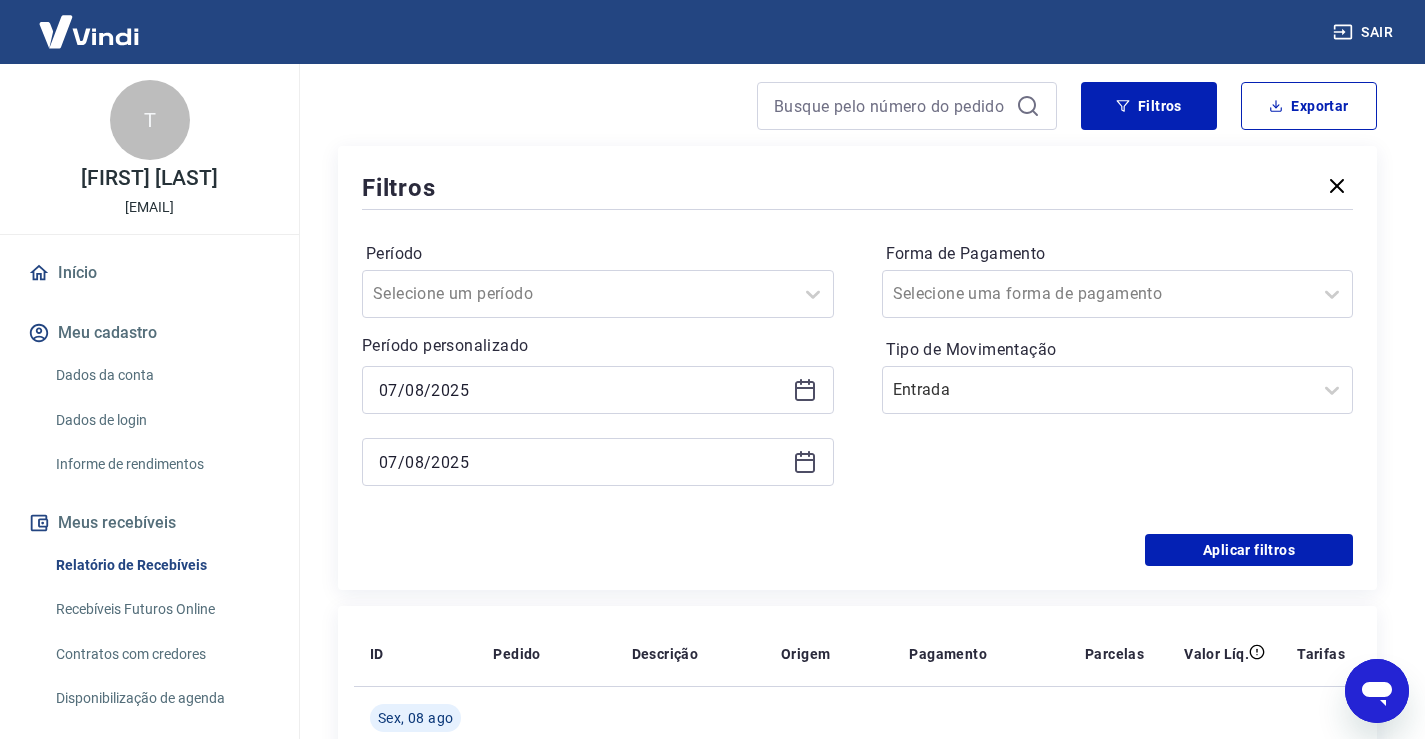 scroll, scrollTop: 300, scrollLeft: 0, axis: vertical 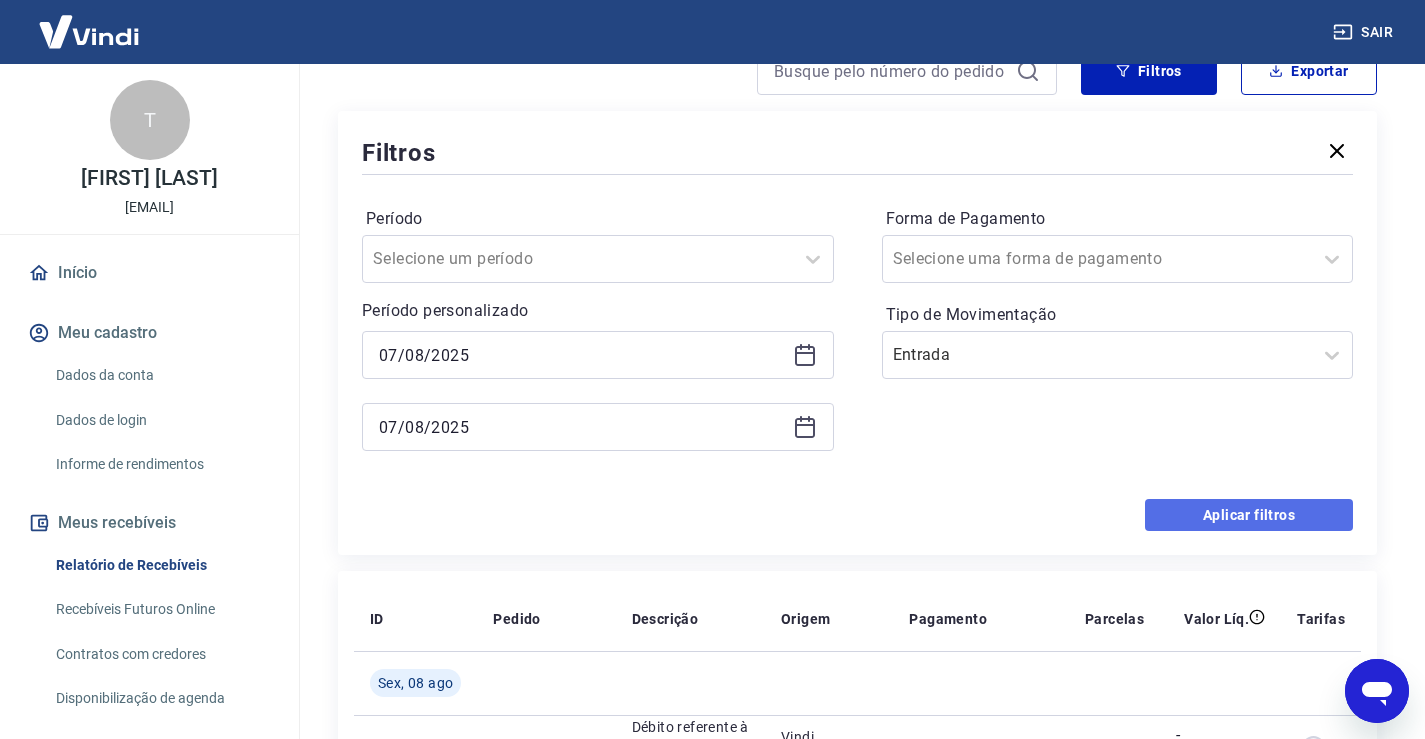 click on "Aplicar filtros" at bounding box center [1249, 515] 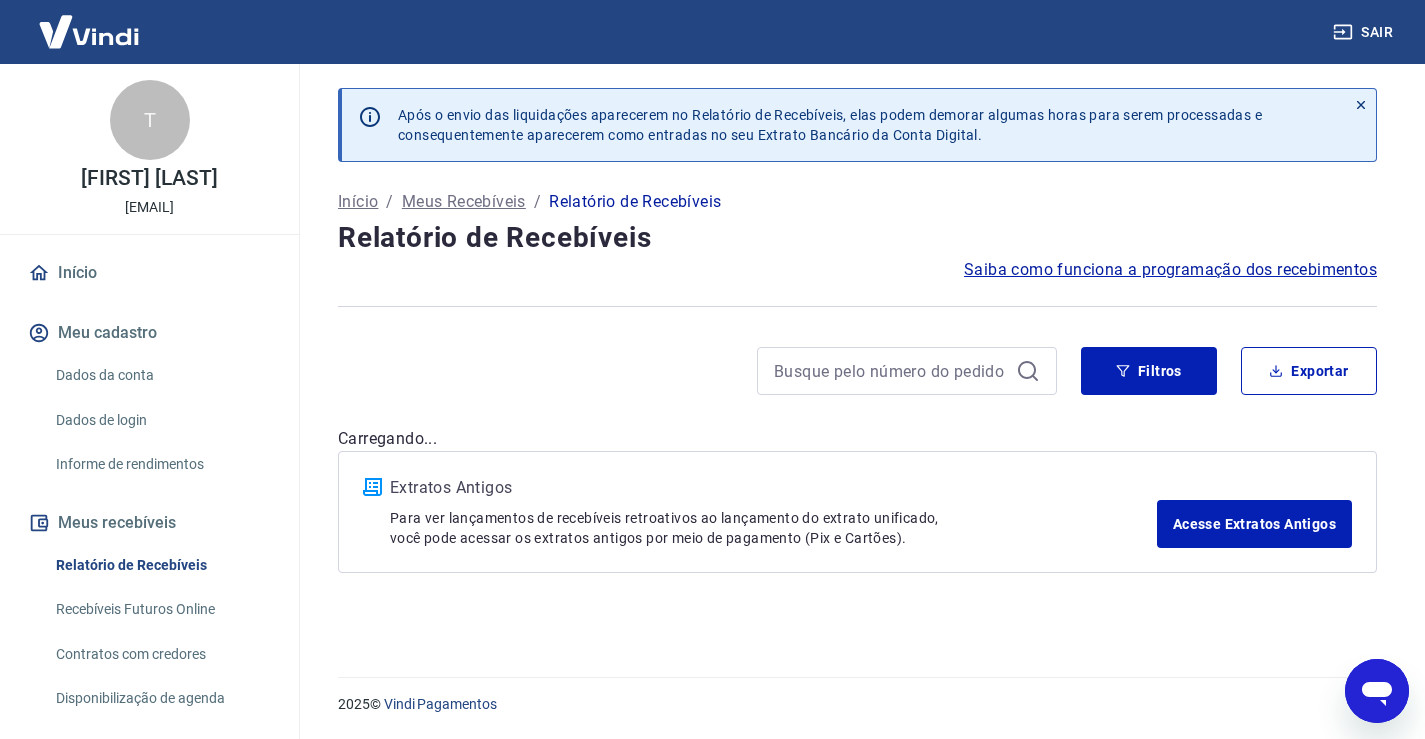 scroll, scrollTop: 0, scrollLeft: 0, axis: both 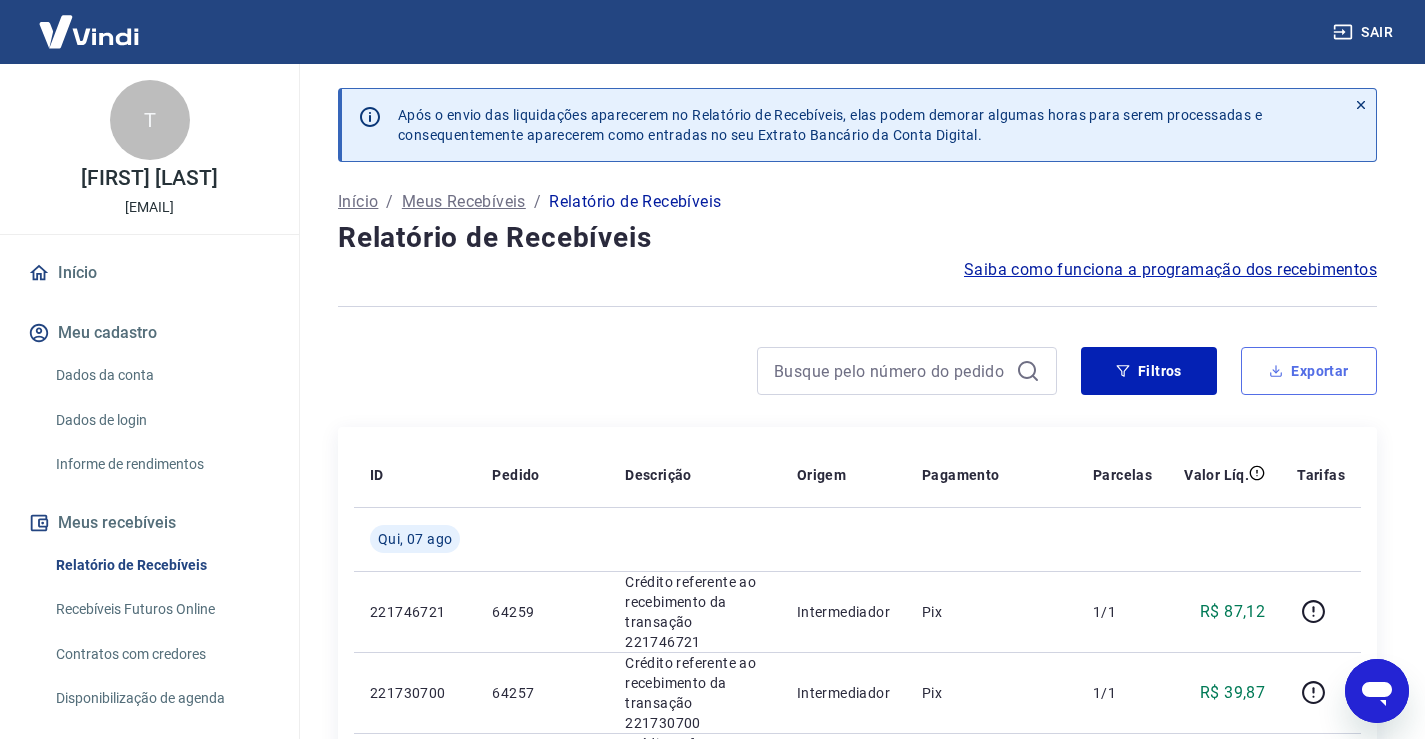 click on "Exportar" at bounding box center (1309, 371) 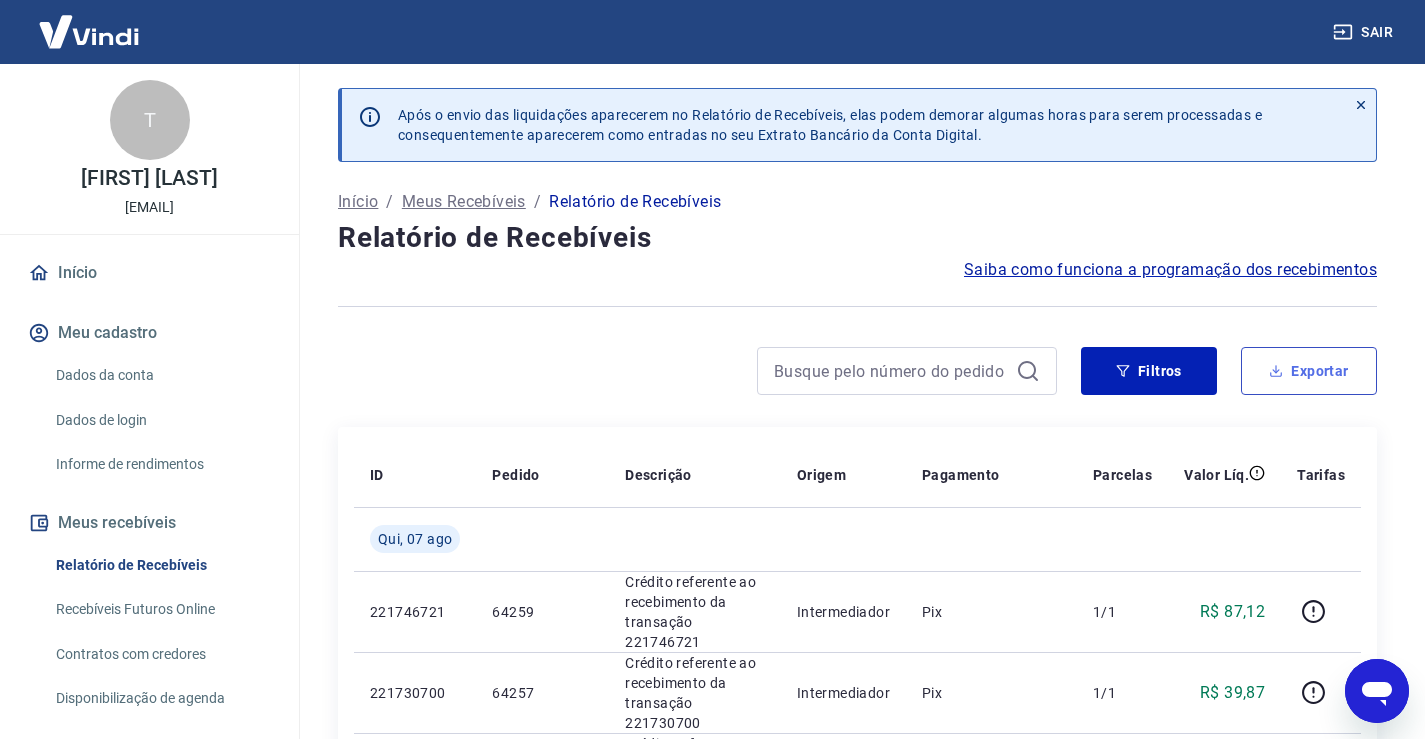 type on "07/08/2025" 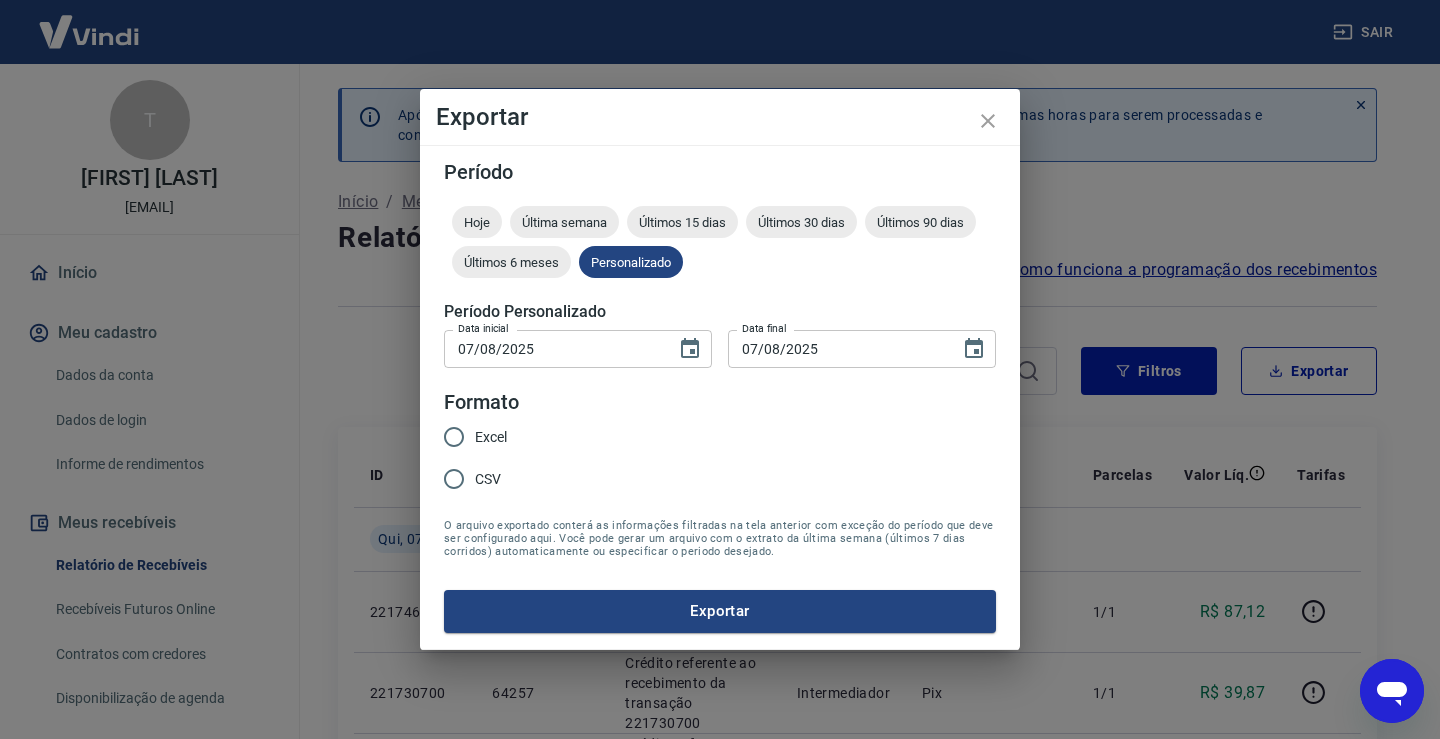 click on "Excel" at bounding box center (454, 437) 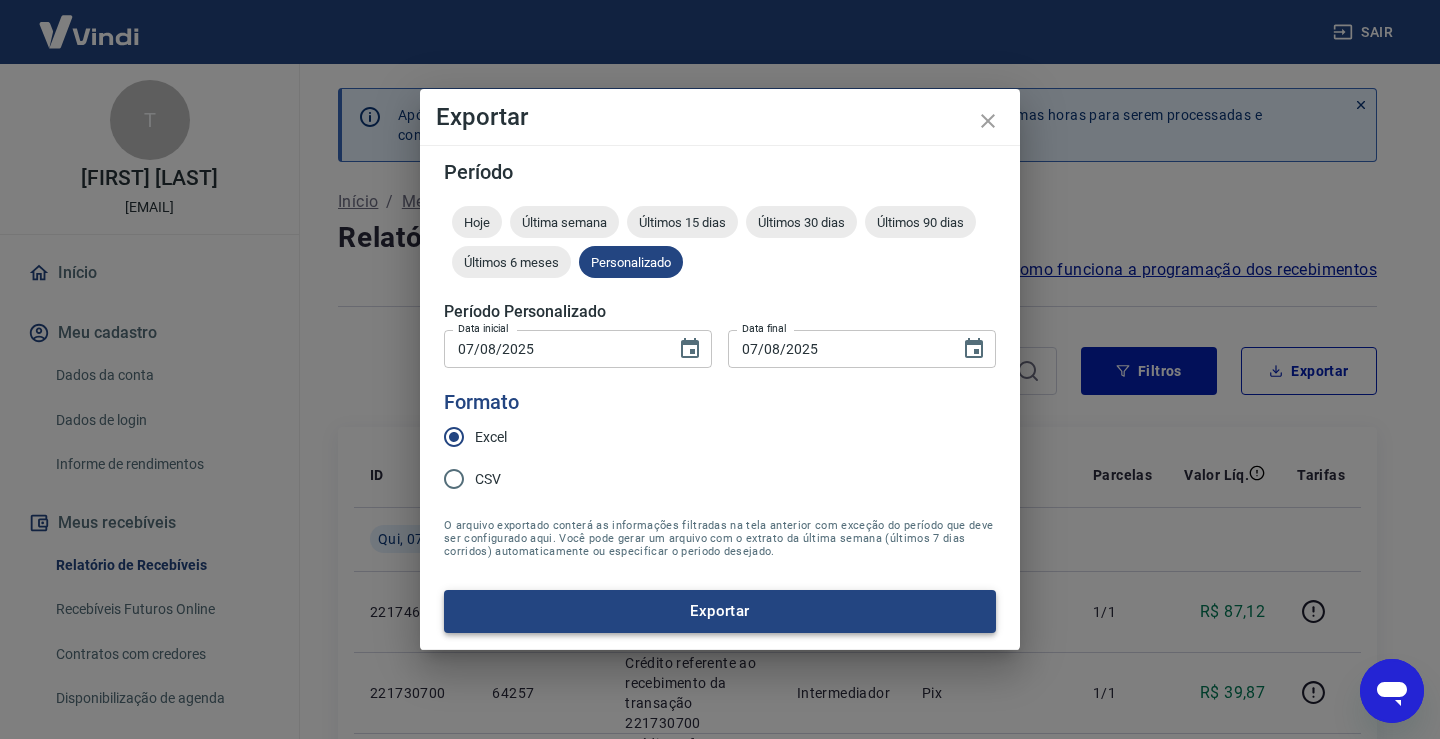 click on "Exportar" at bounding box center [720, 611] 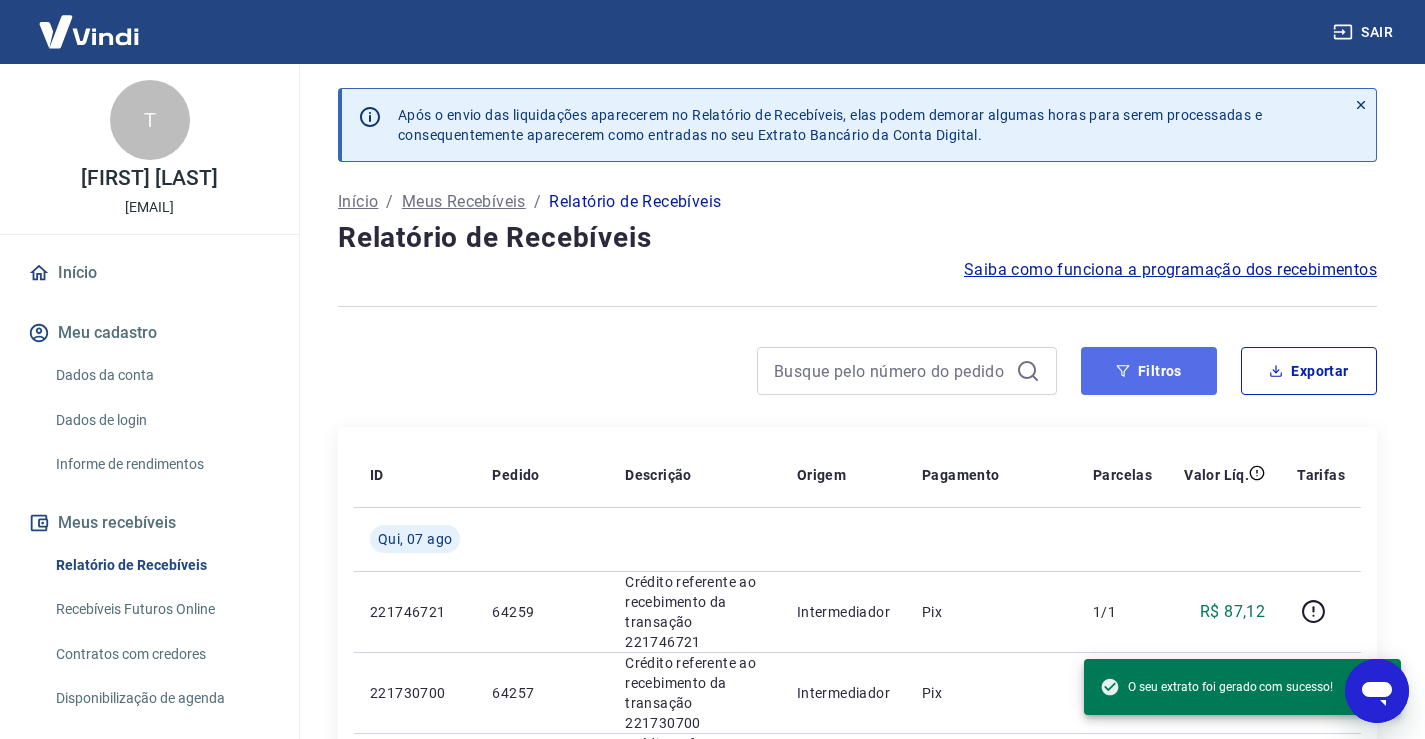 click on "Filtros" at bounding box center (1149, 371) 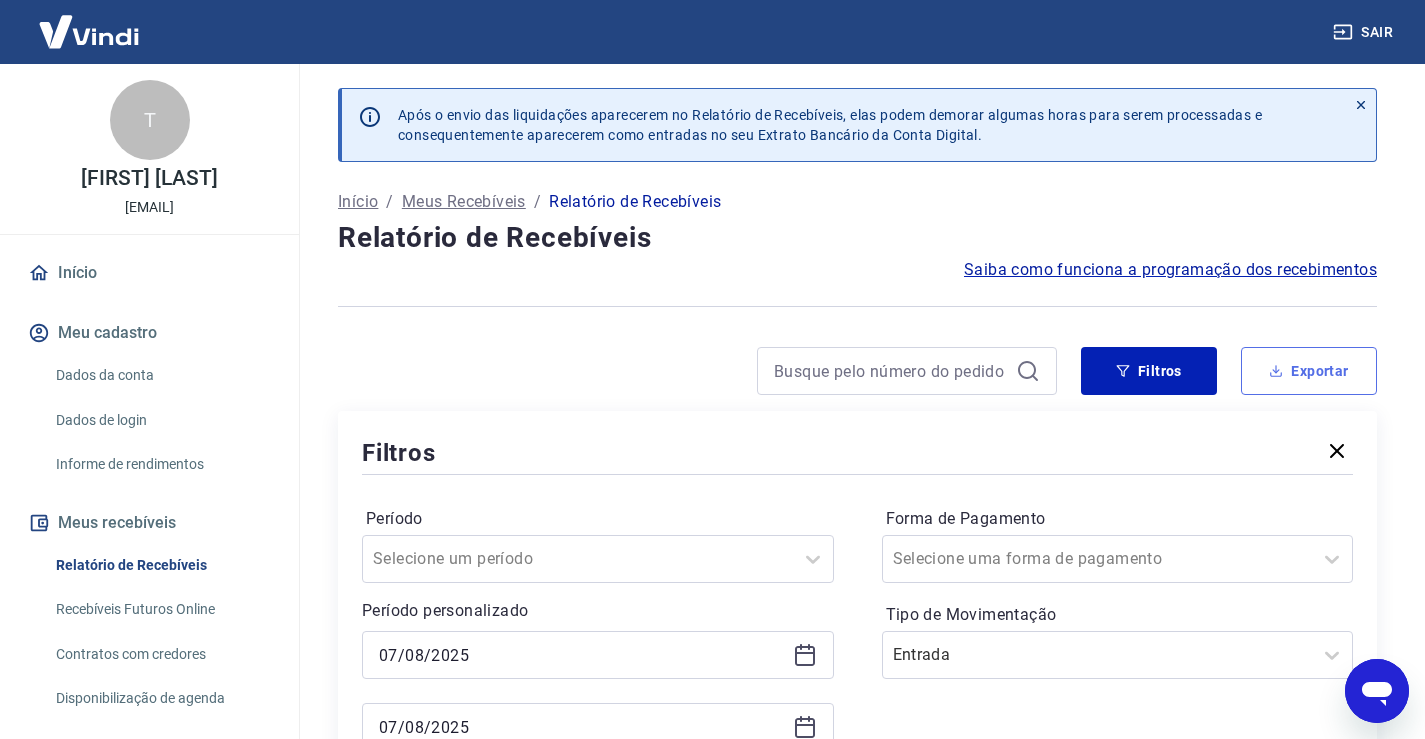 click on "Exportar" at bounding box center (1309, 371) 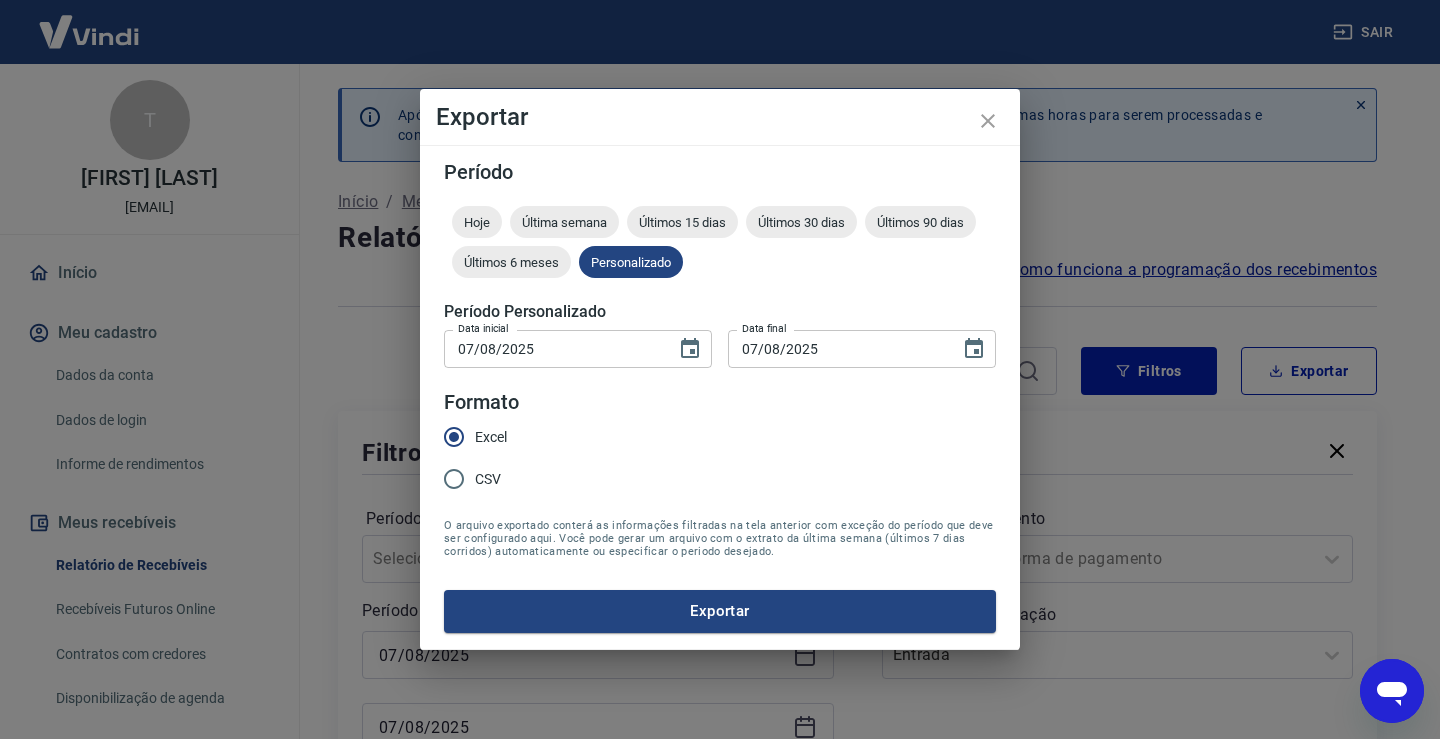 click on "CSV" at bounding box center [454, 479] 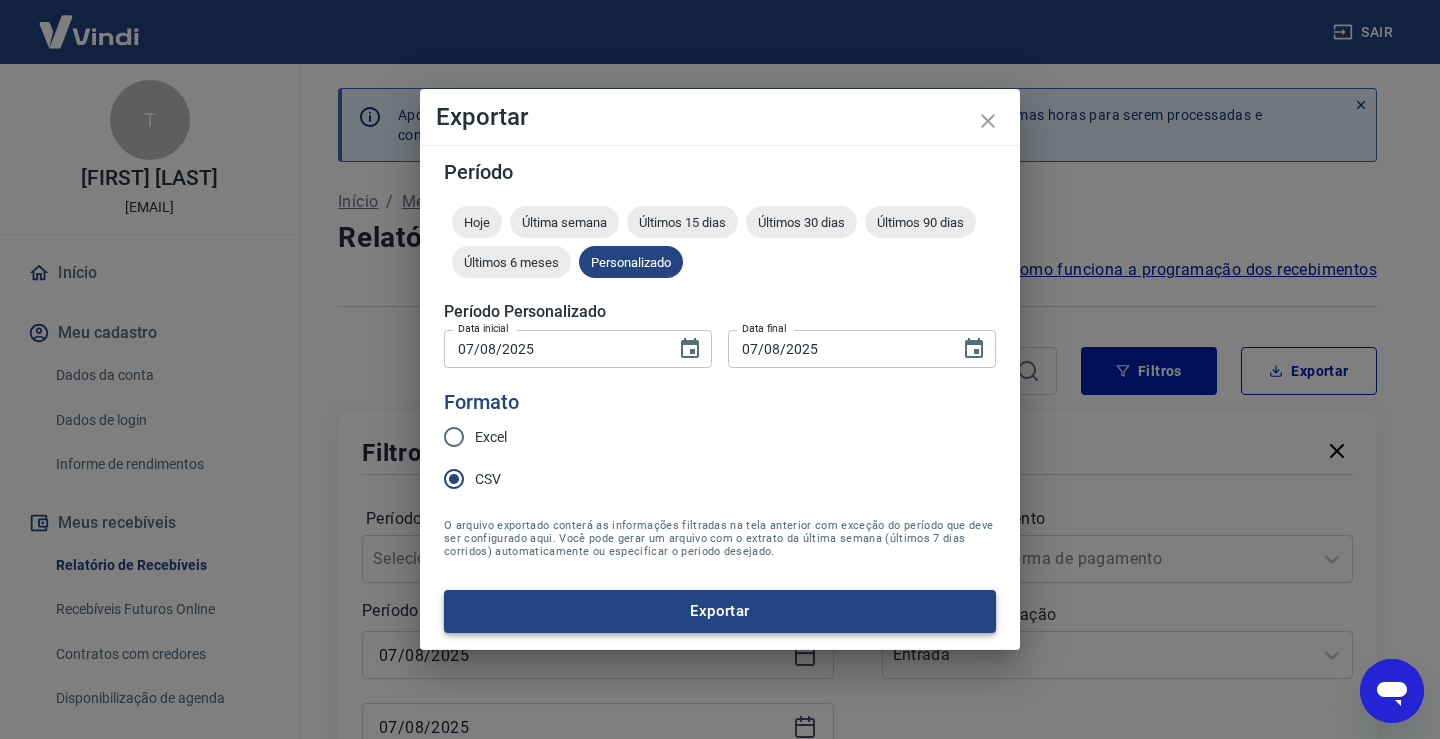 click on "Exportar" at bounding box center (720, 611) 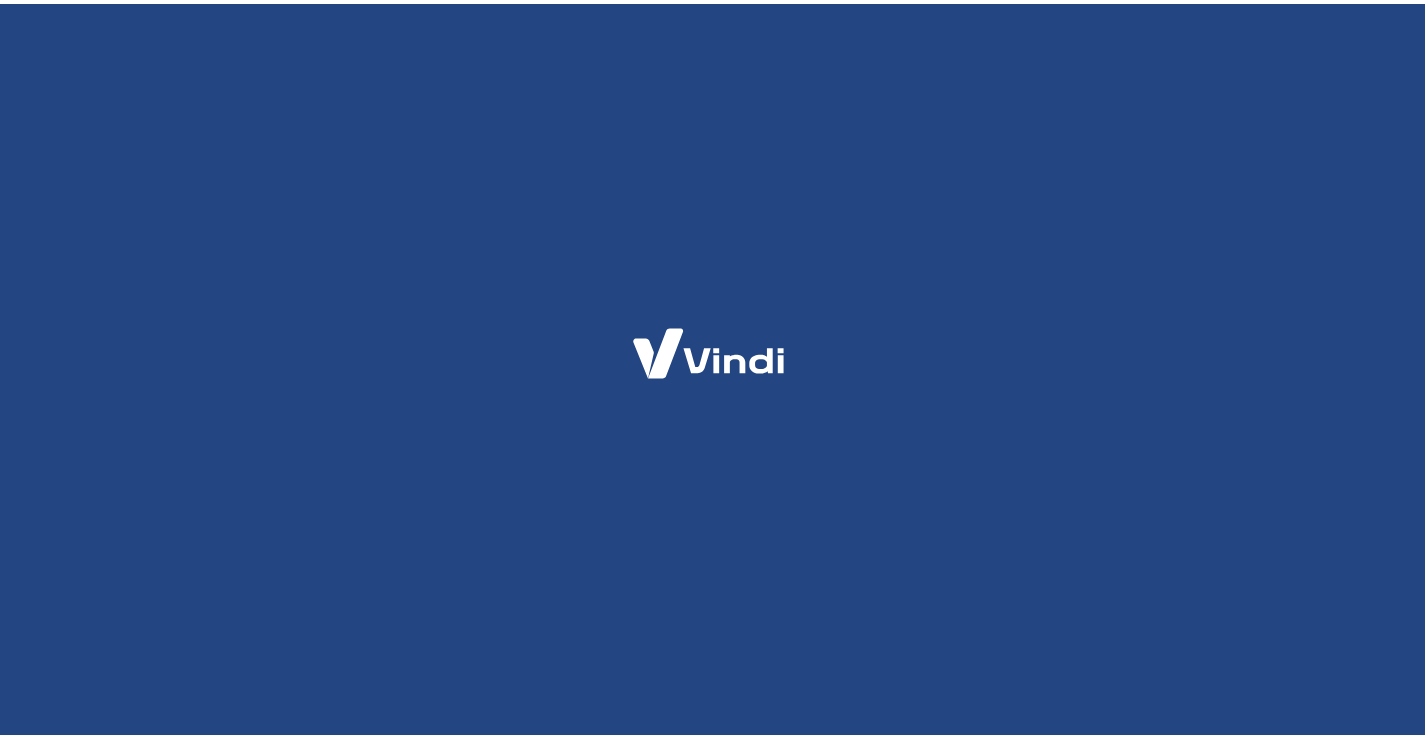 scroll, scrollTop: 0, scrollLeft: 0, axis: both 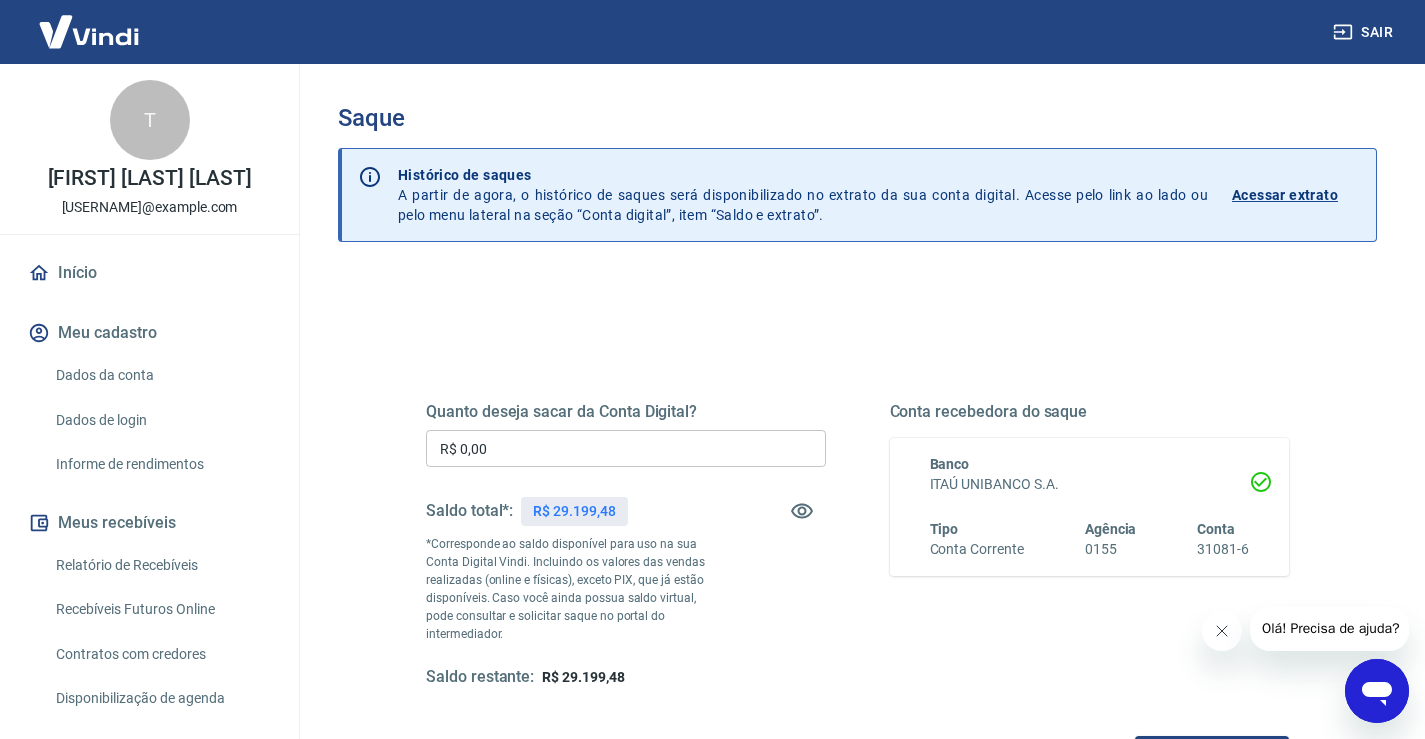 click on "R$ 0,00" at bounding box center [626, 448] 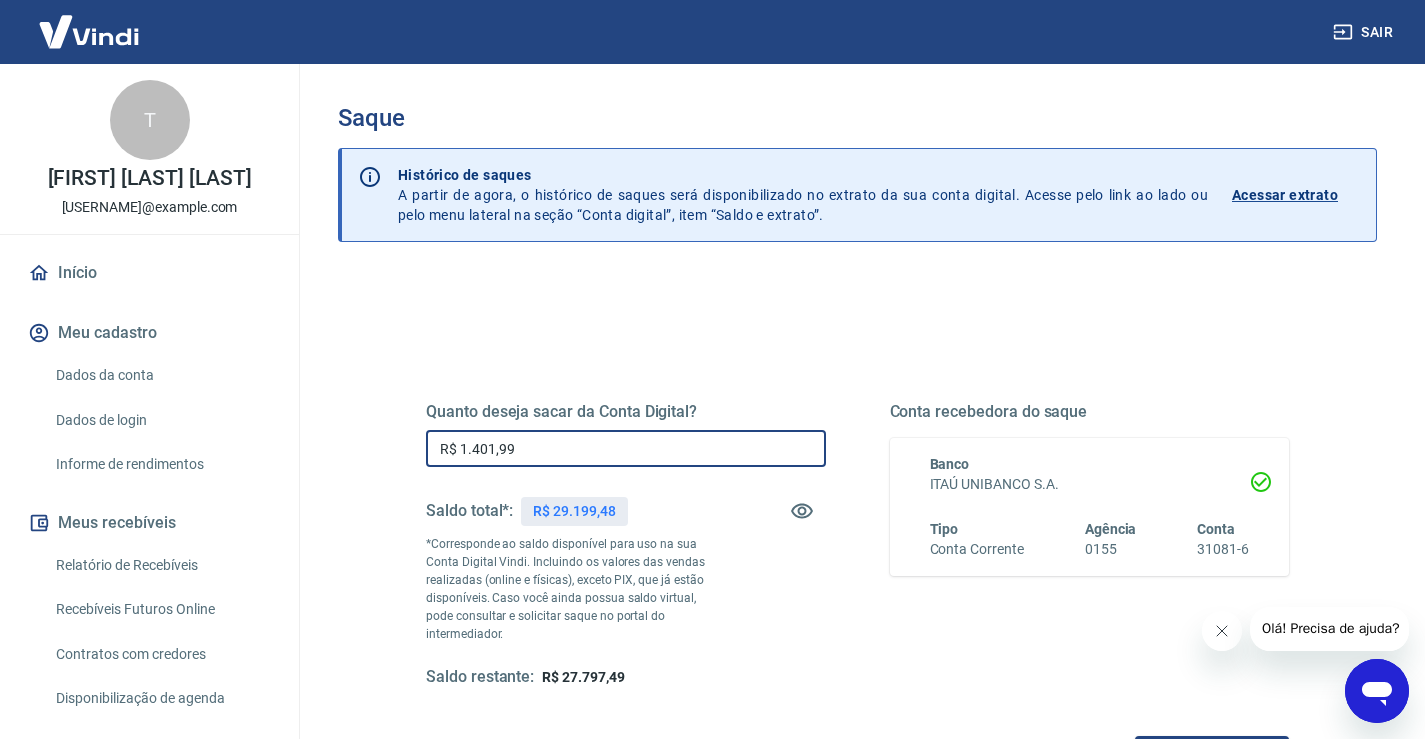 type on "R$ 1.401,99" 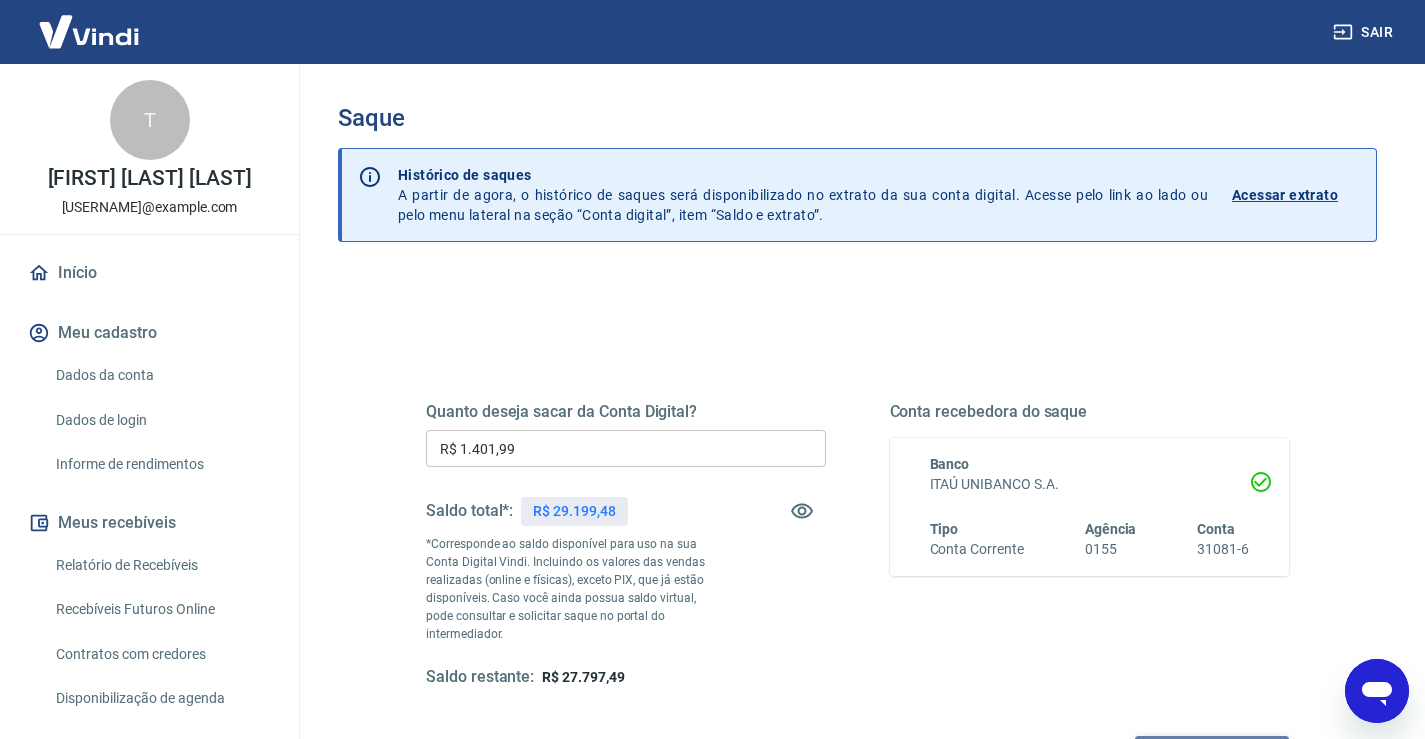 click on "Solicitar saque" at bounding box center (1212, 754) 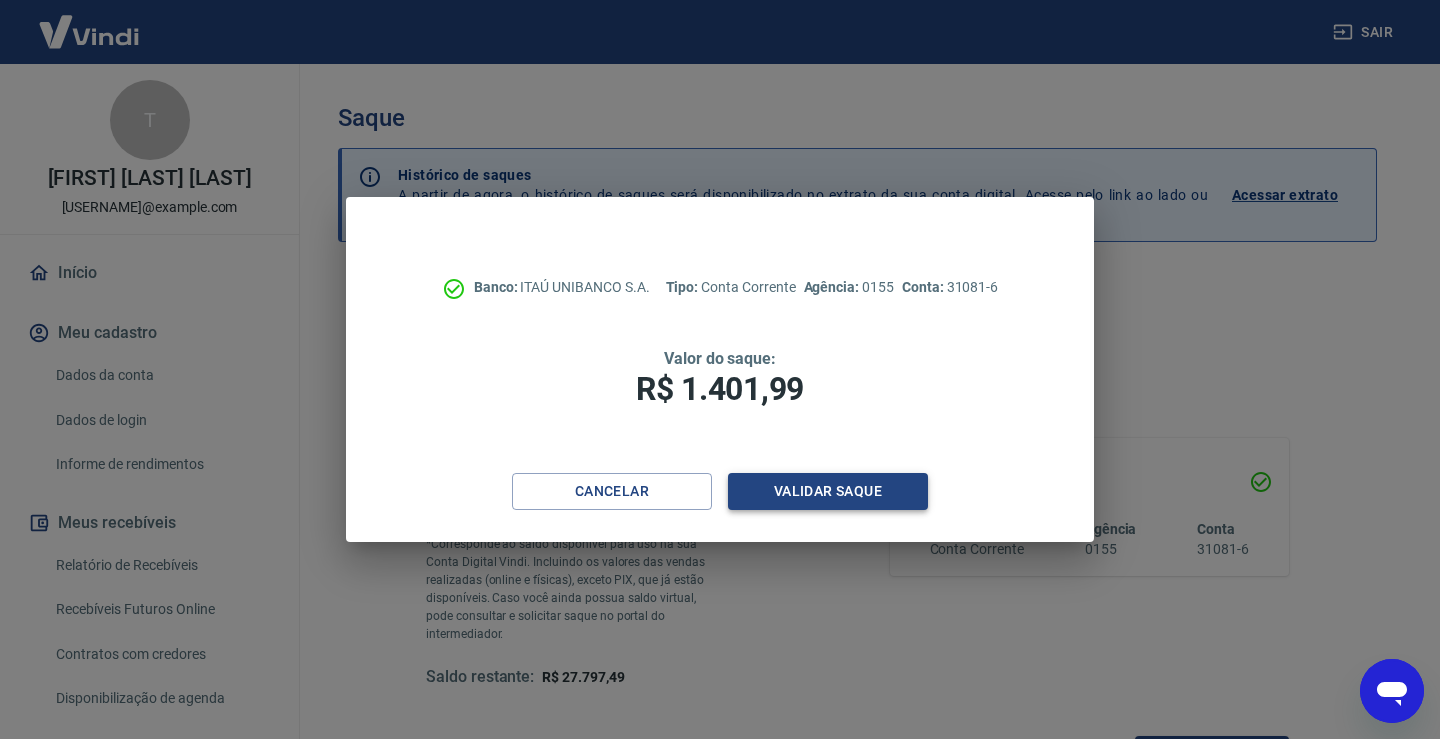 click on "Validar saque" at bounding box center [828, 491] 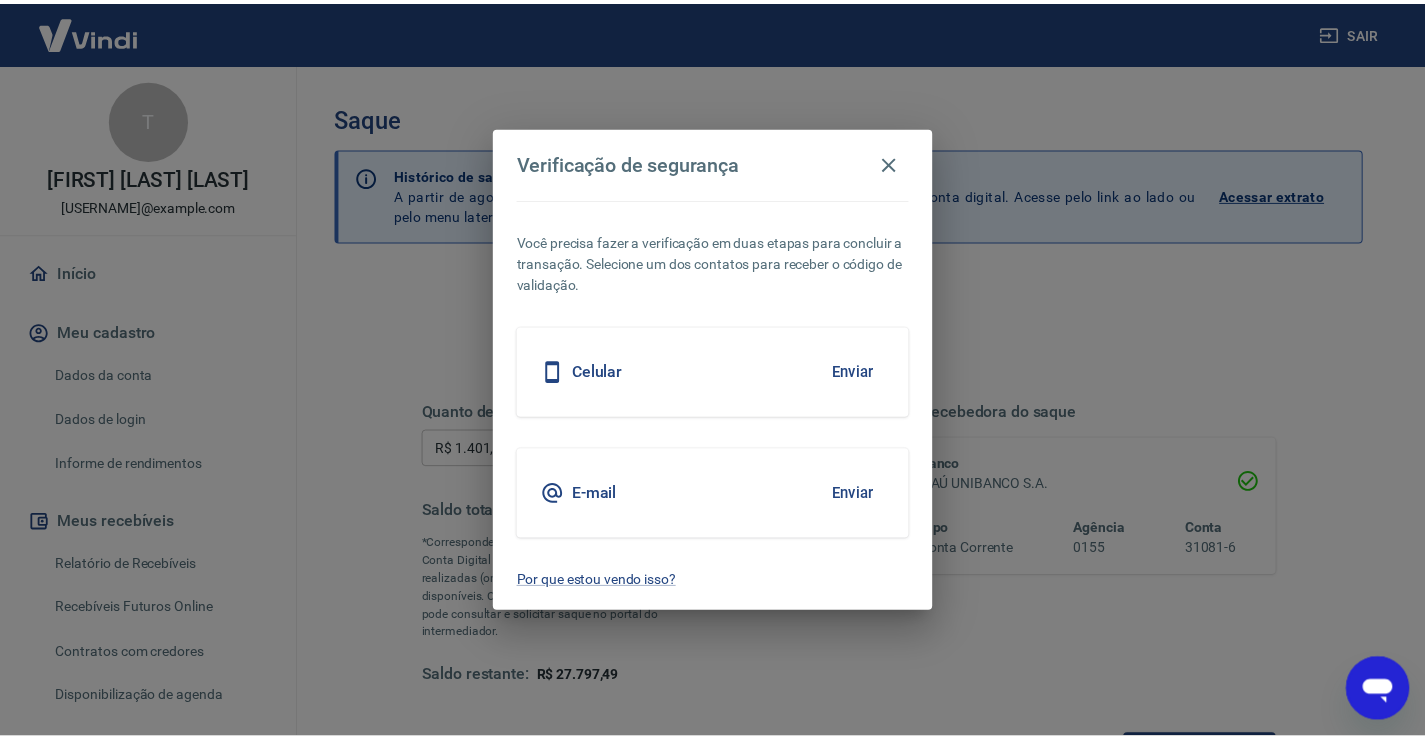 scroll, scrollTop: 16, scrollLeft: 0, axis: vertical 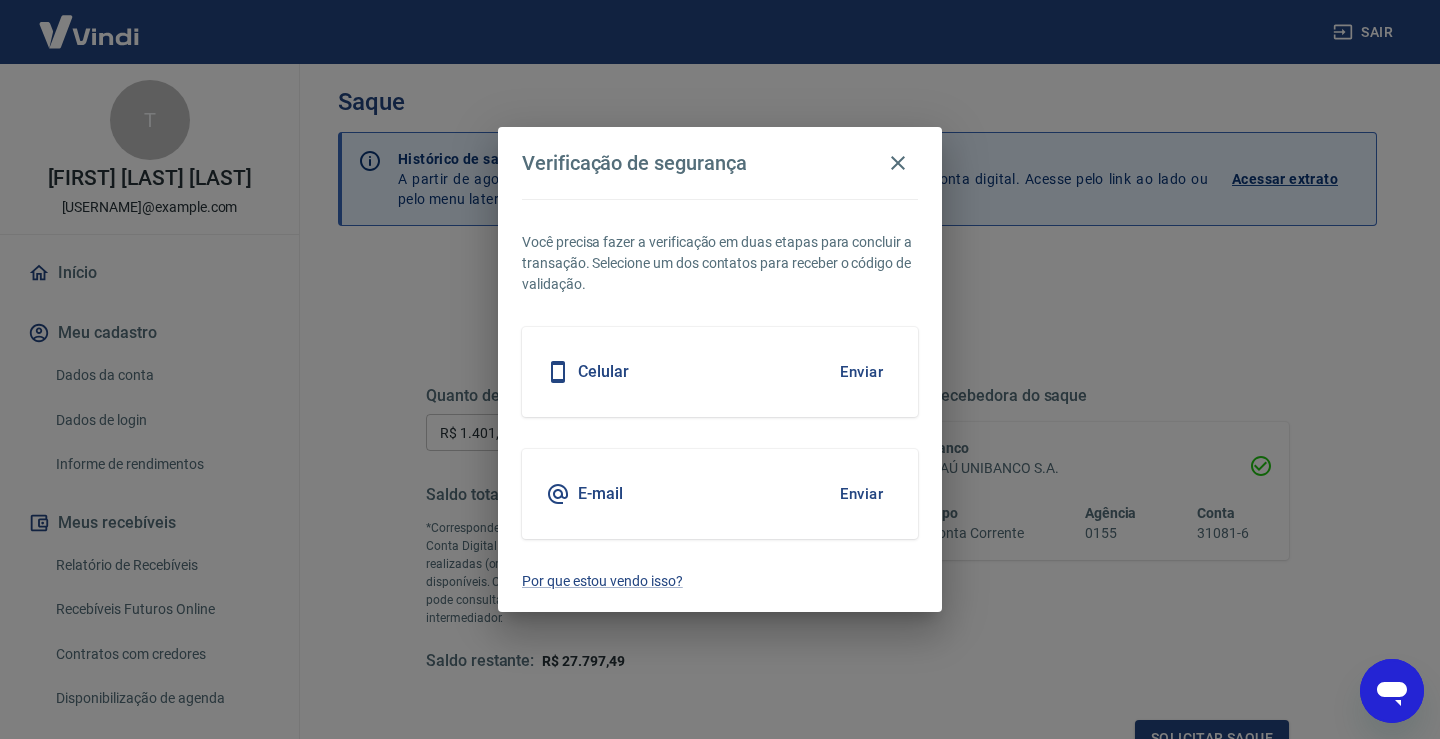 click on "Enviar" at bounding box center (861, 494) 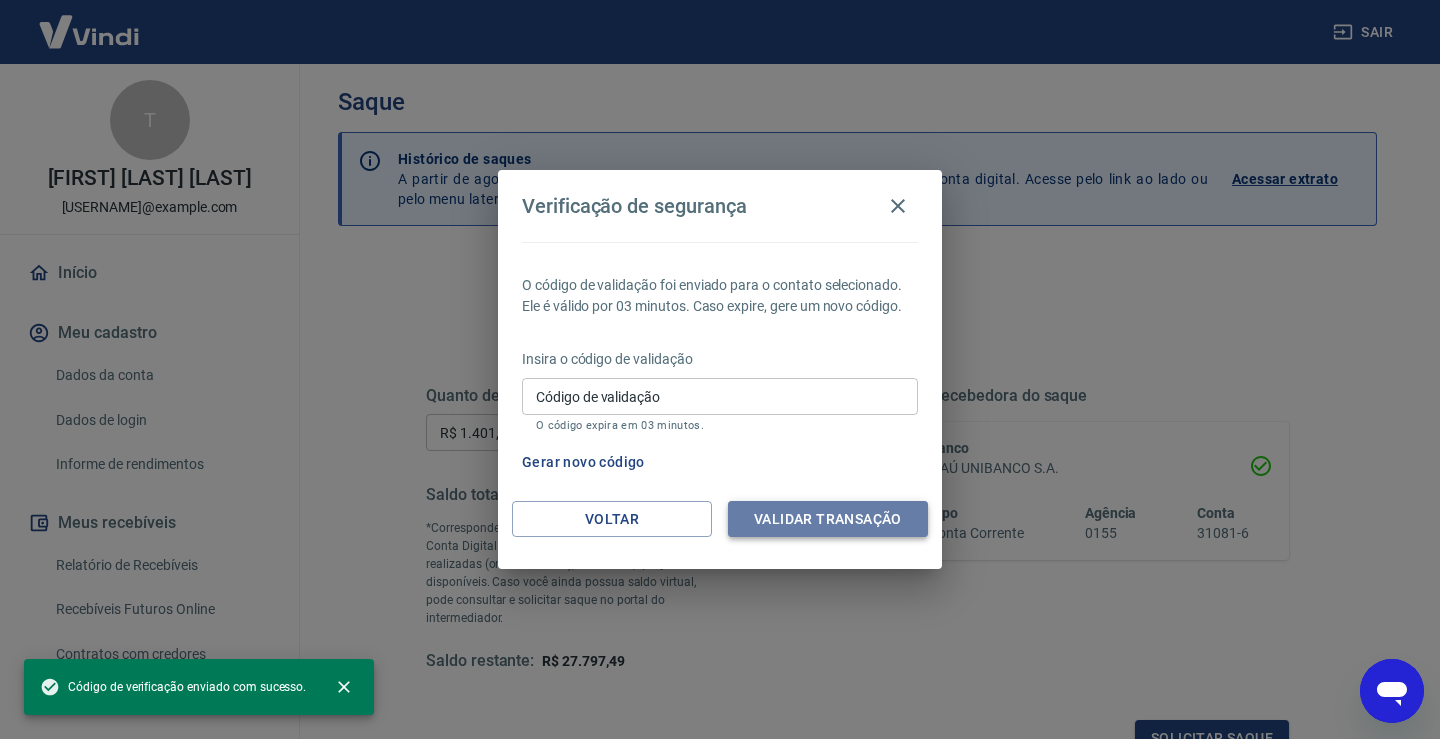 click on "Validar transação" at bounding box center [828, 519] 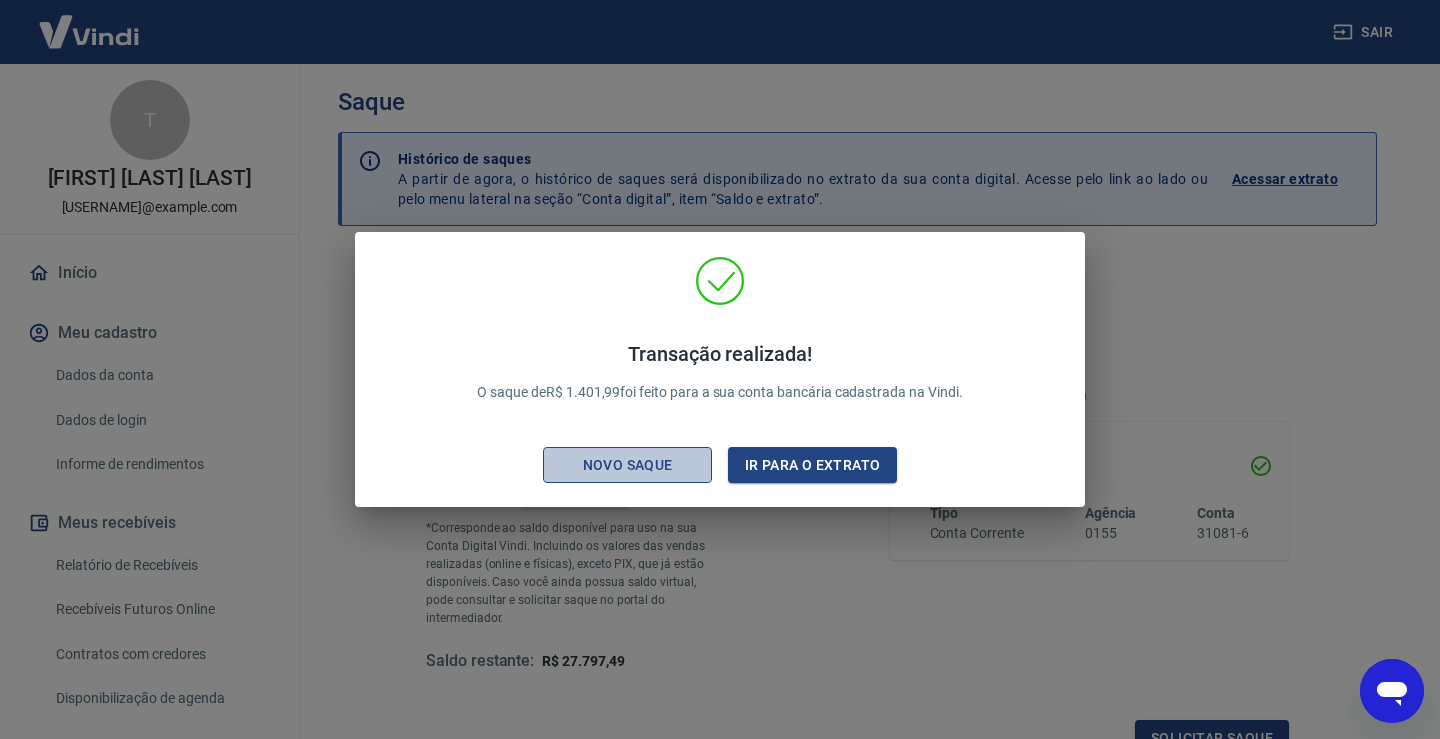 click on "Novo saque" at bounding box center (628, 465) 